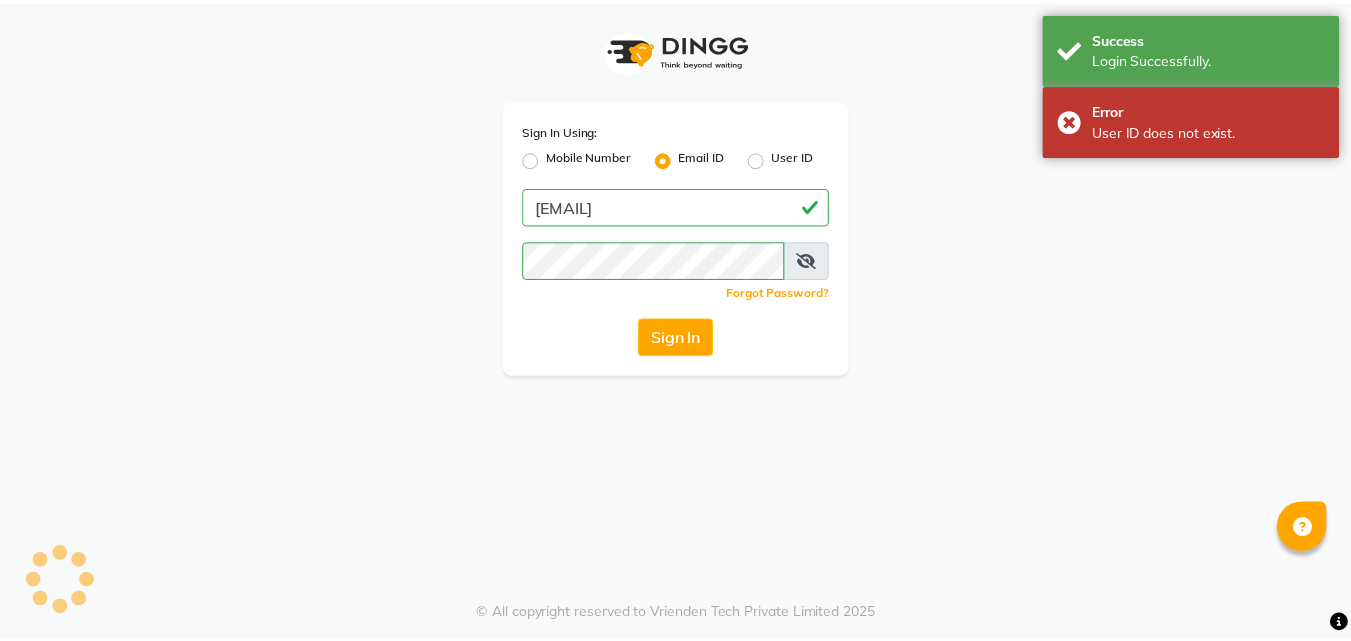 scroll, scrollTop: 0, scrollLeft: 0, axis: both 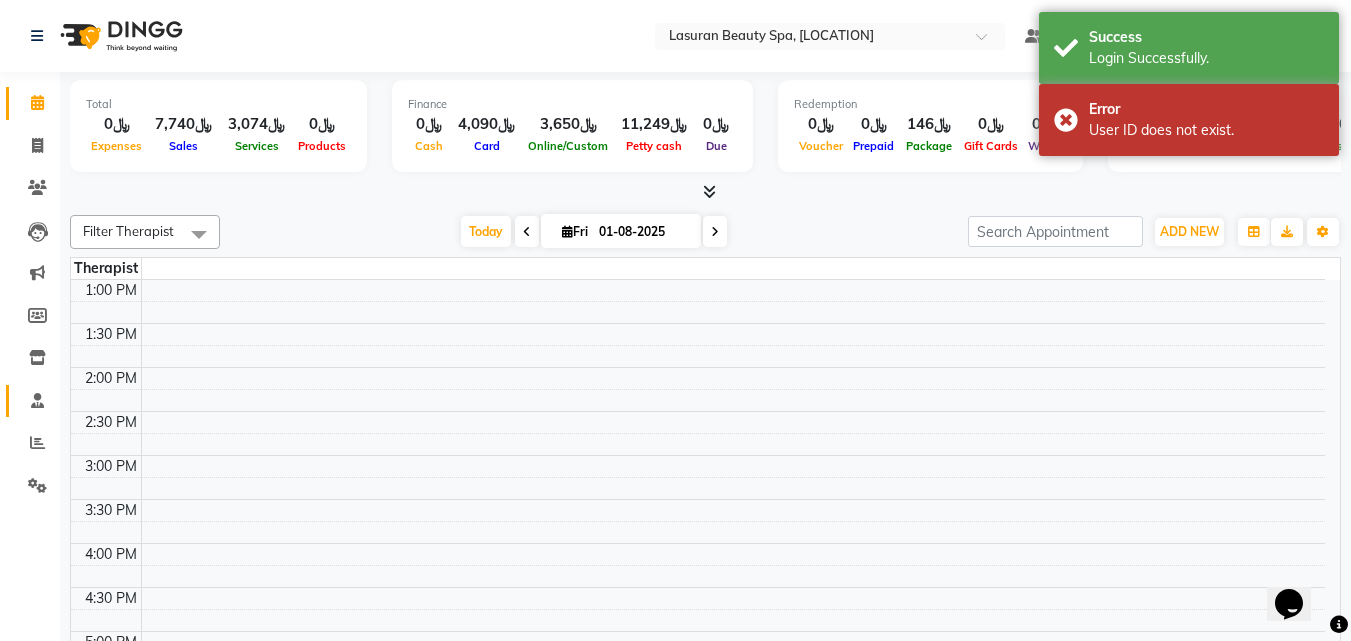 click 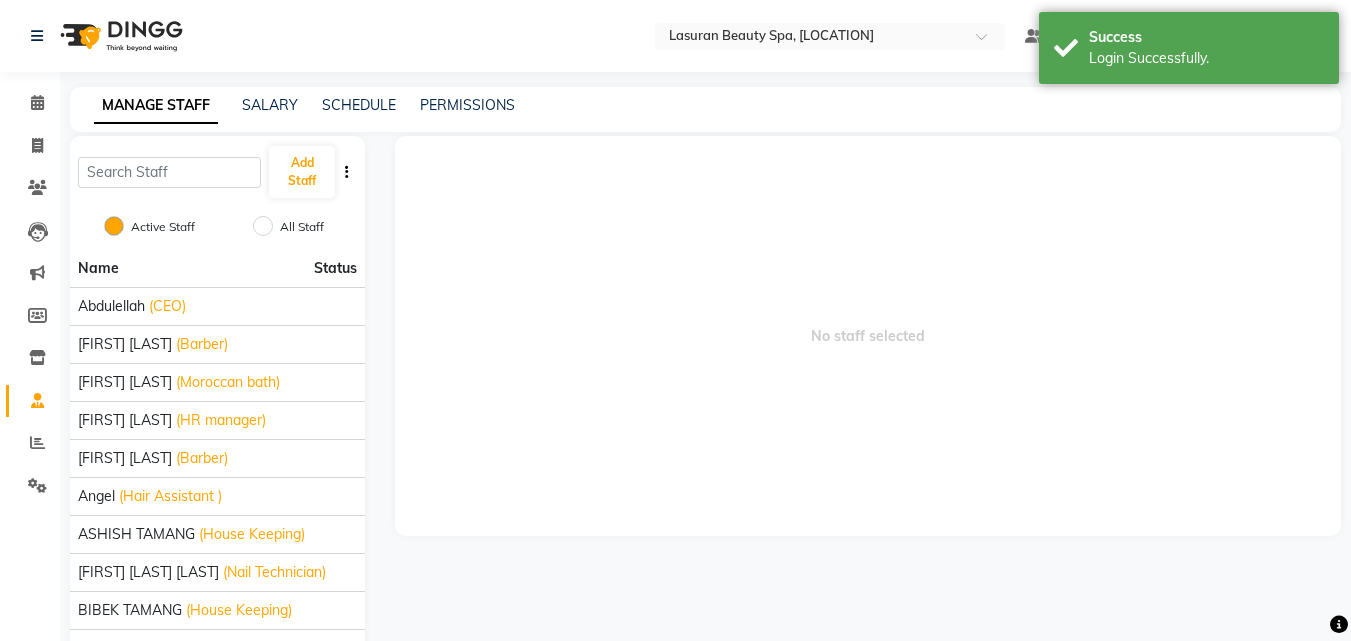 scroll, scrollTop: 163, scrollLeft: 0, axis: vertical 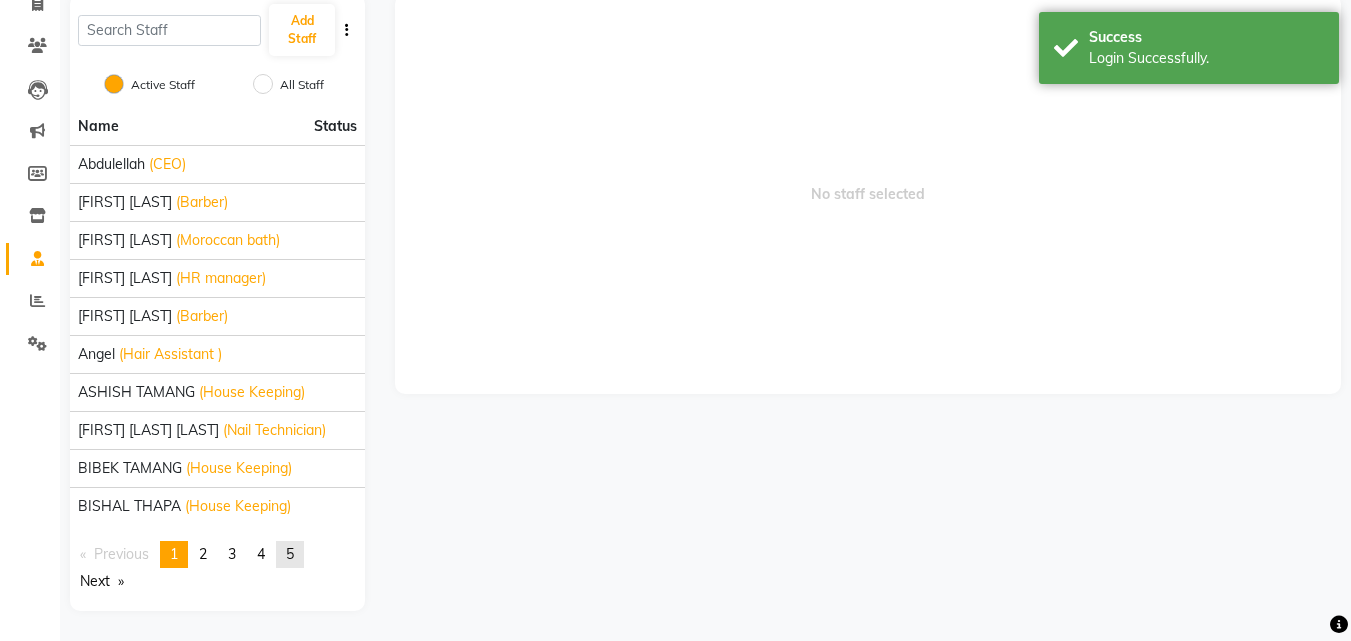 click on "5" at bounding box center [290, 554] 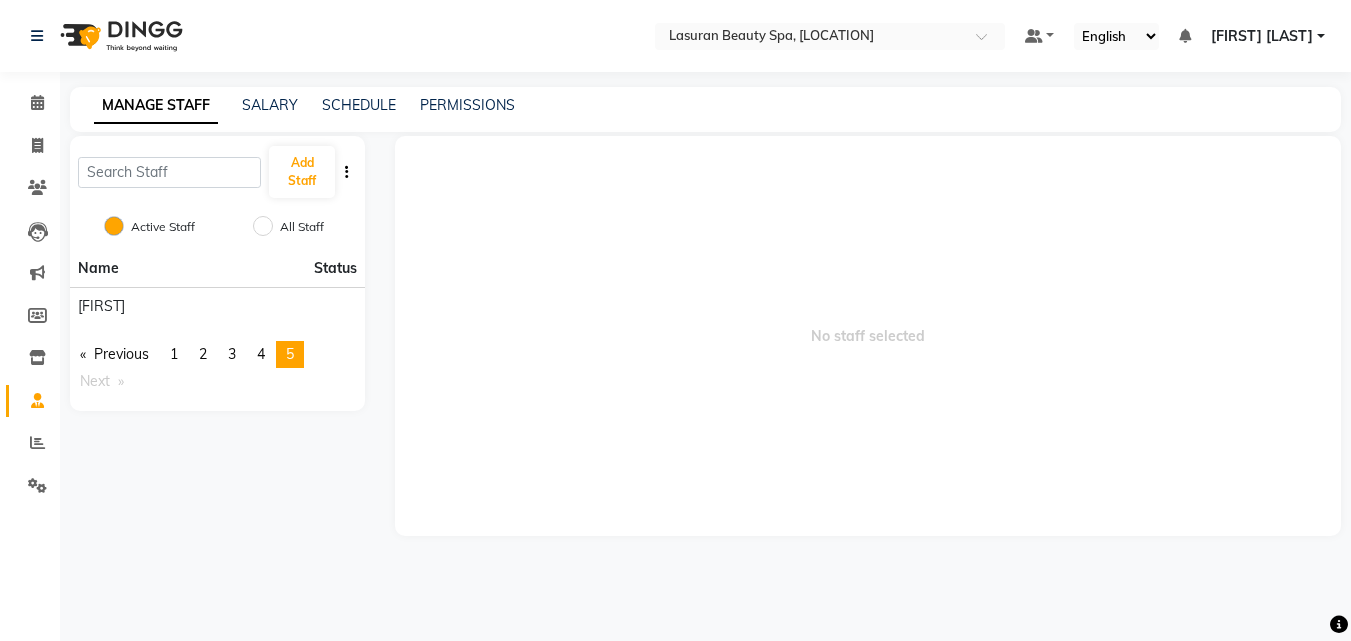 scroll, scrollTop: 0, scrollLeft: 0, axis: both 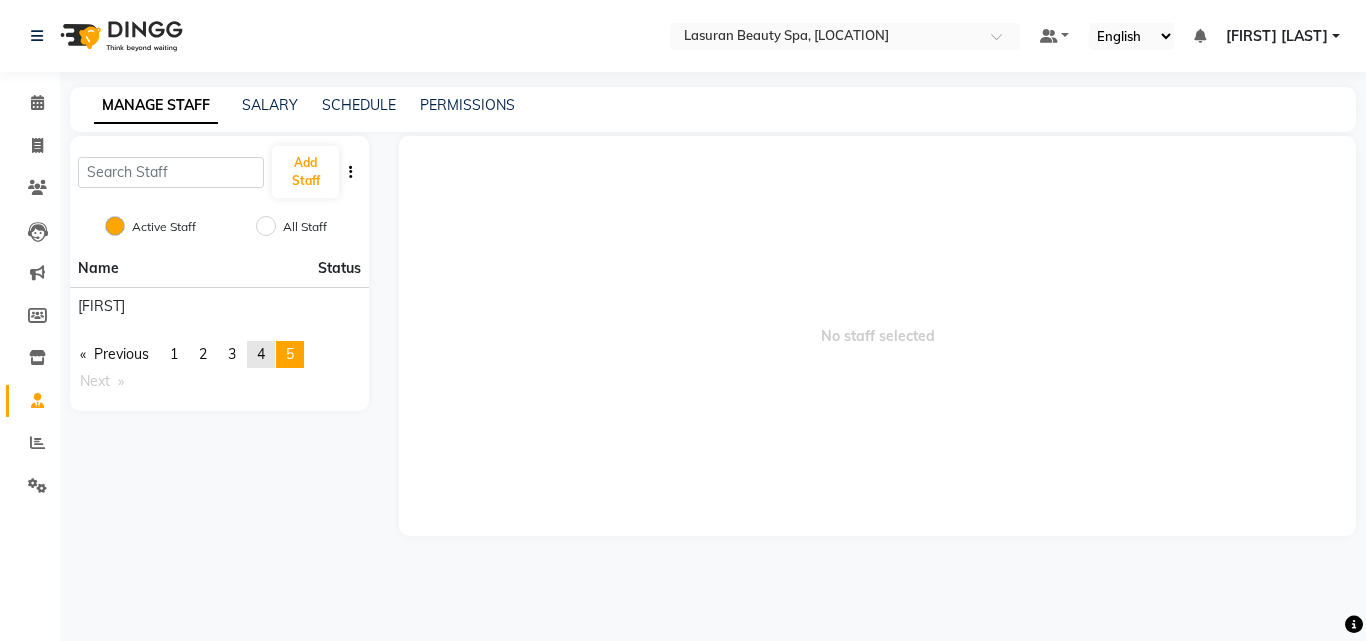 click on "page  4" at bounding box center [261, 354] 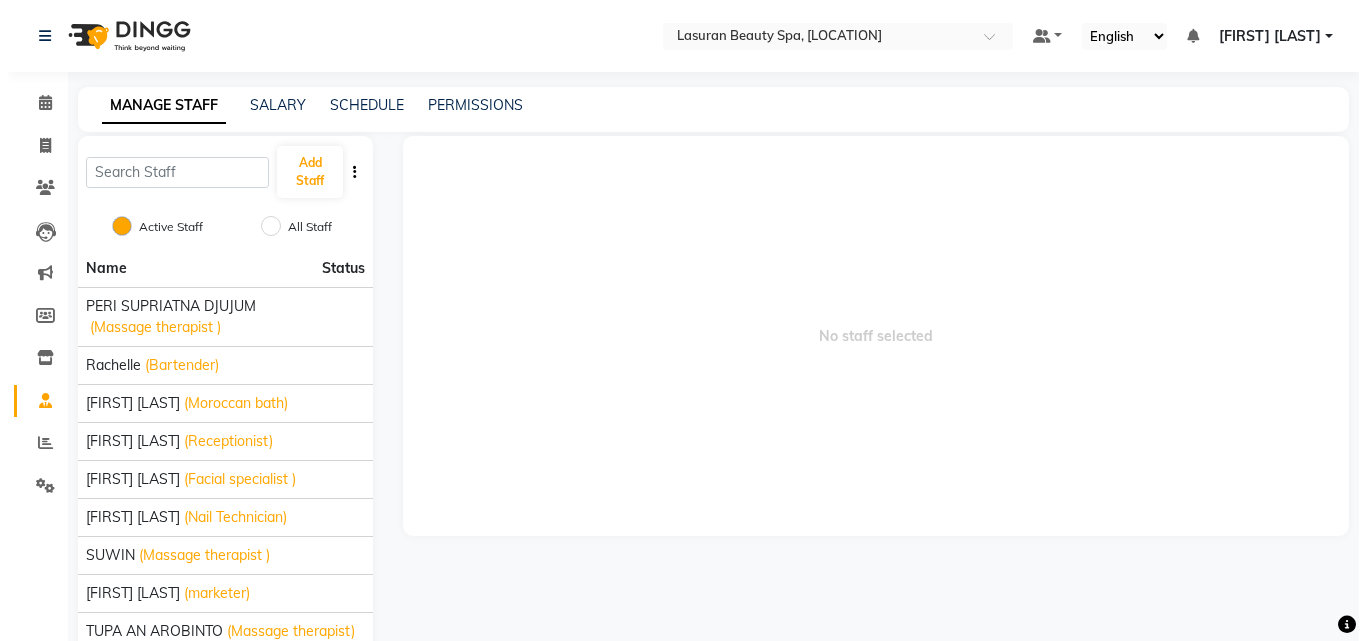 scroll, scrollTop: 100, scrollLeft: 0, axis: vertical 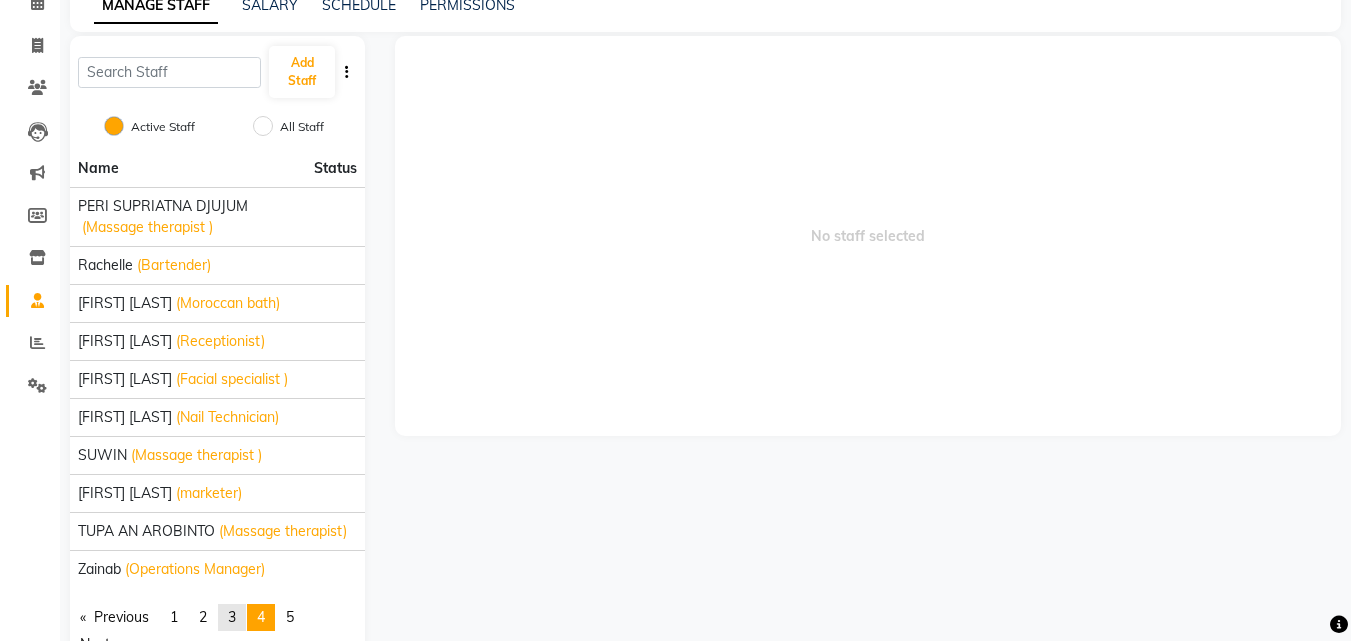 click on "page  3" at bounding box center [232, 617] 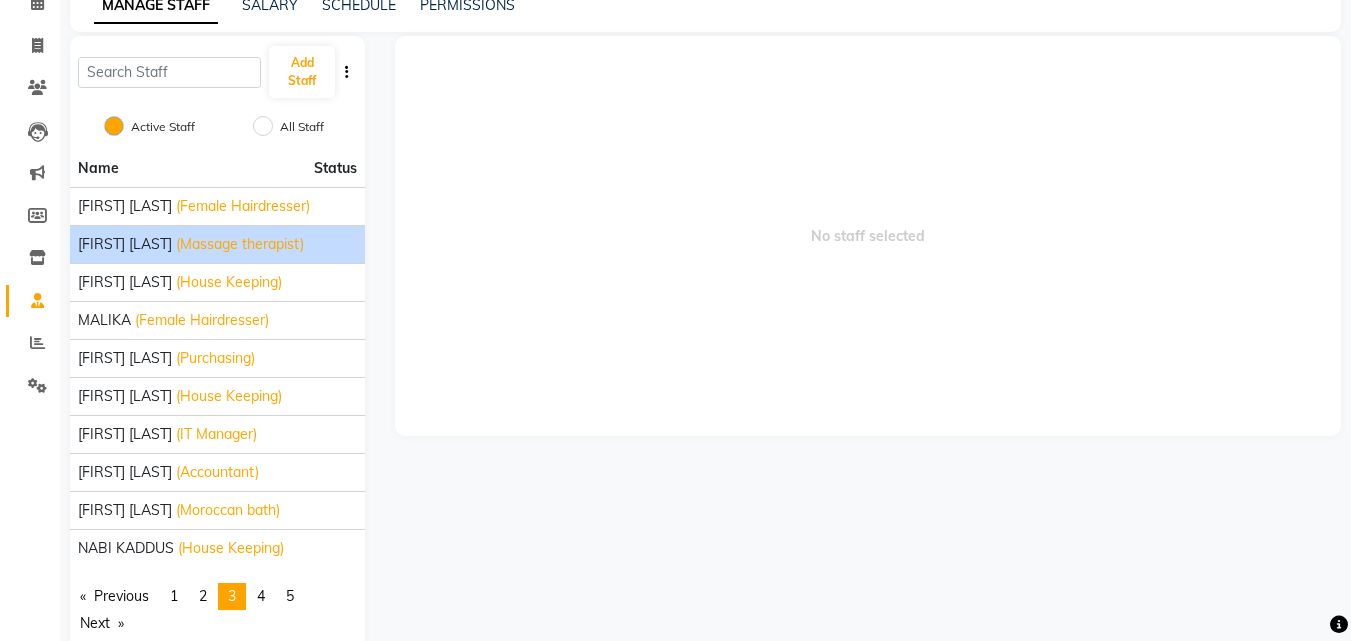 click on "(Massage therapist)" 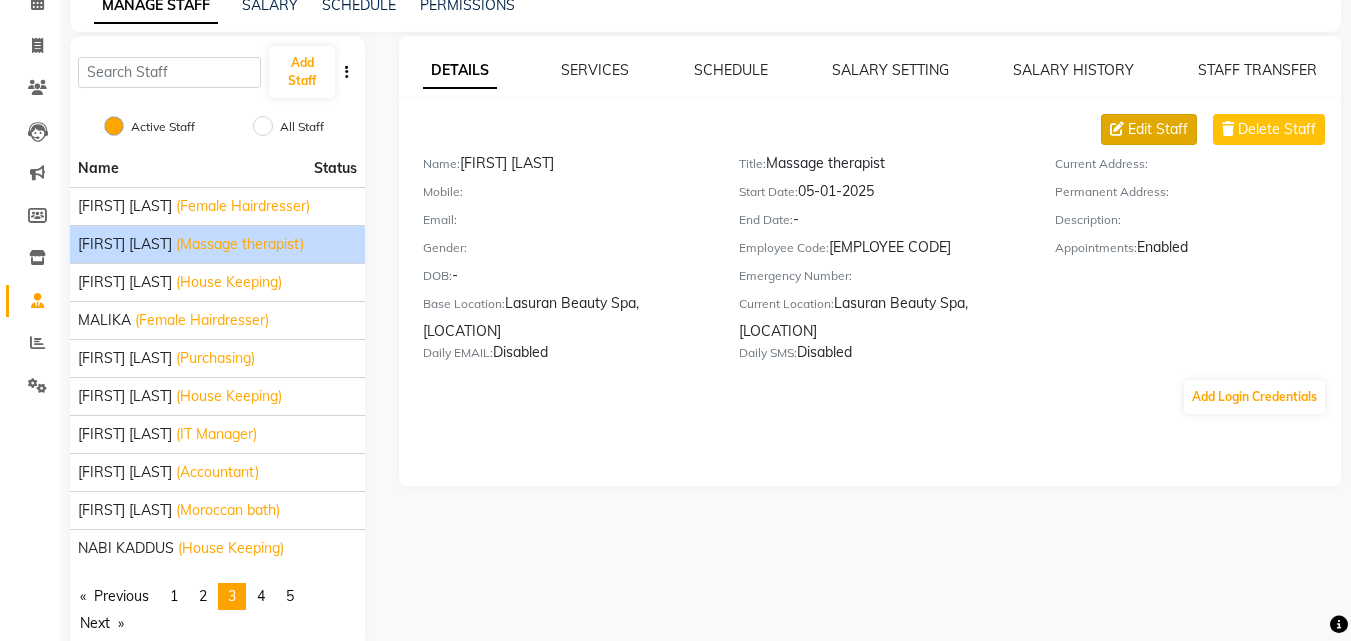 click on "Edit Staff" 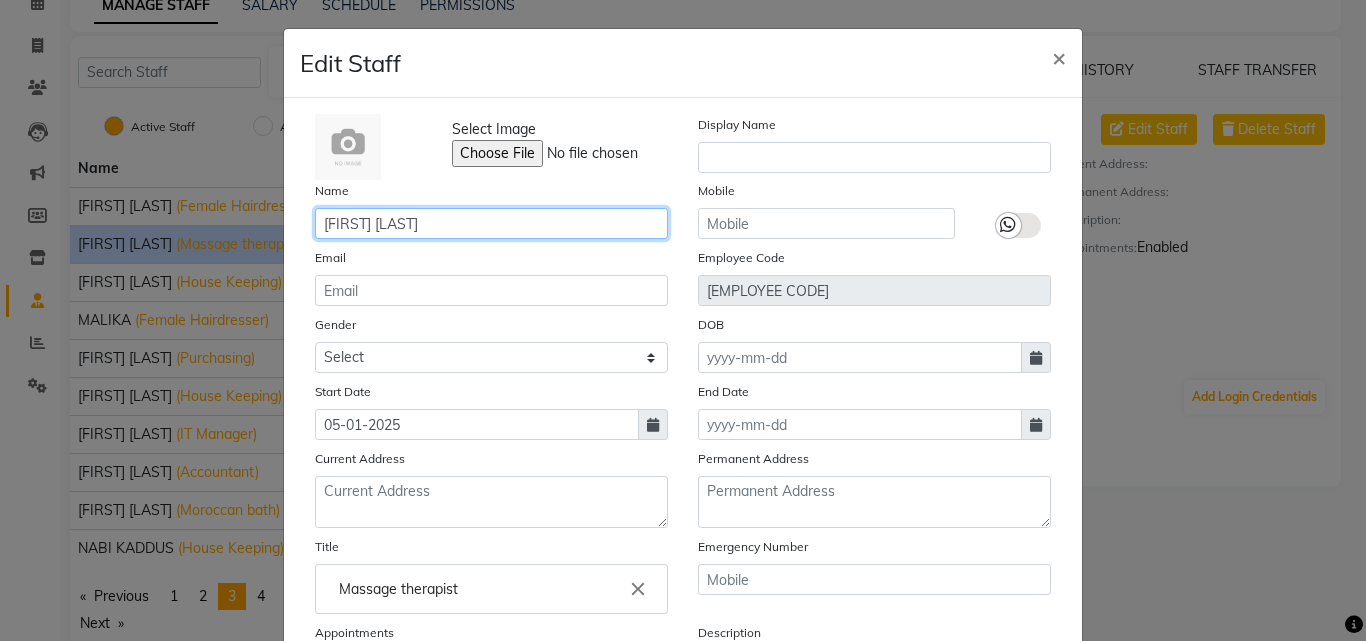 drag, startPoint x: 376, startPoint y: 224, endPoint x: 313, endPoint y: 211, distance: 64.327286 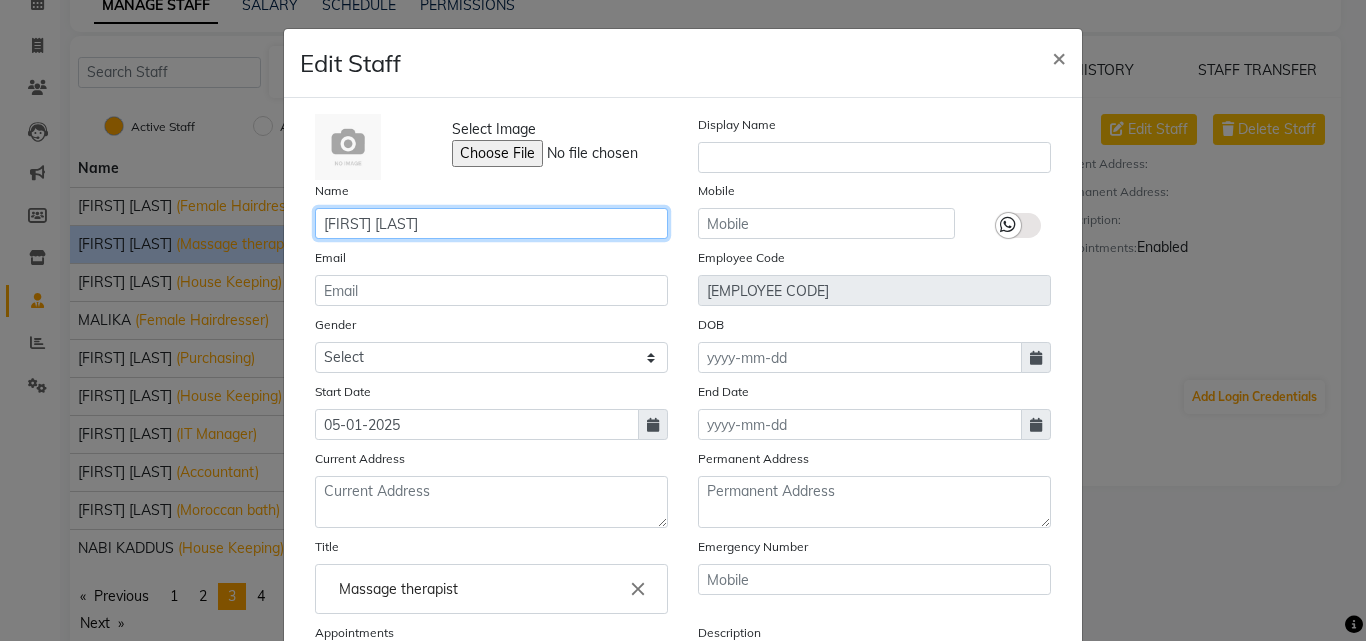 click on "[FIRST] [LAST]" 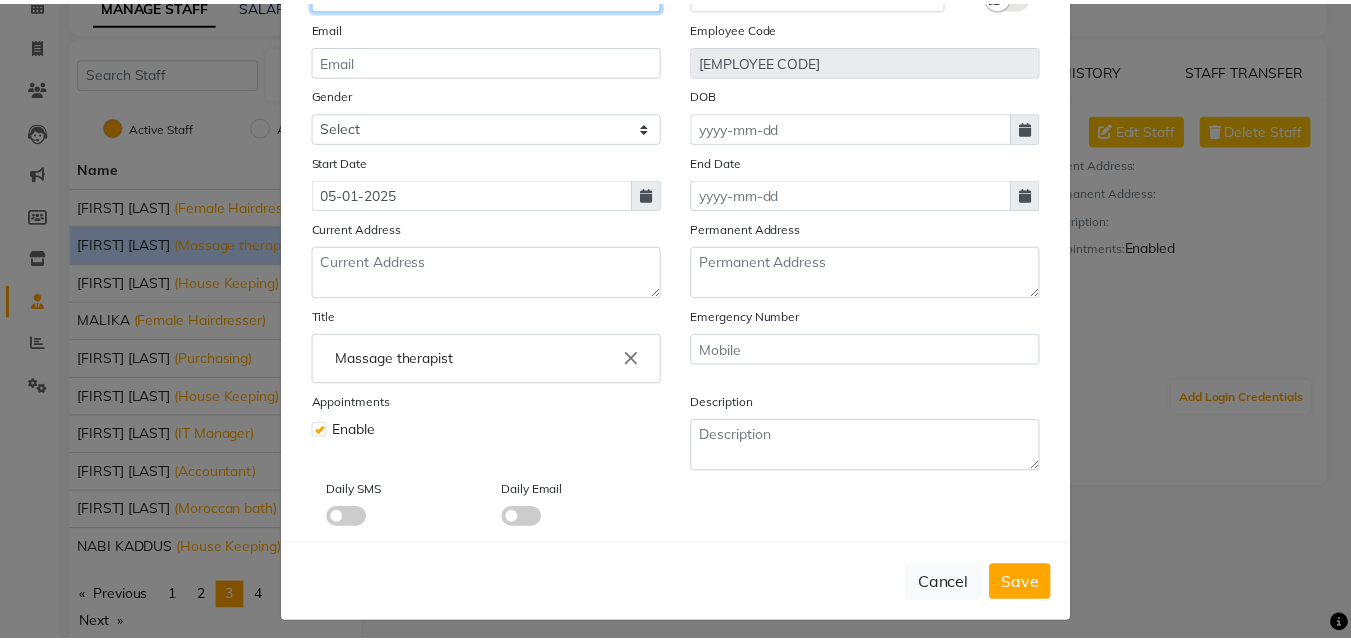 scroll, scrollTop: 241, scrollLeft: 0, axis: vertical 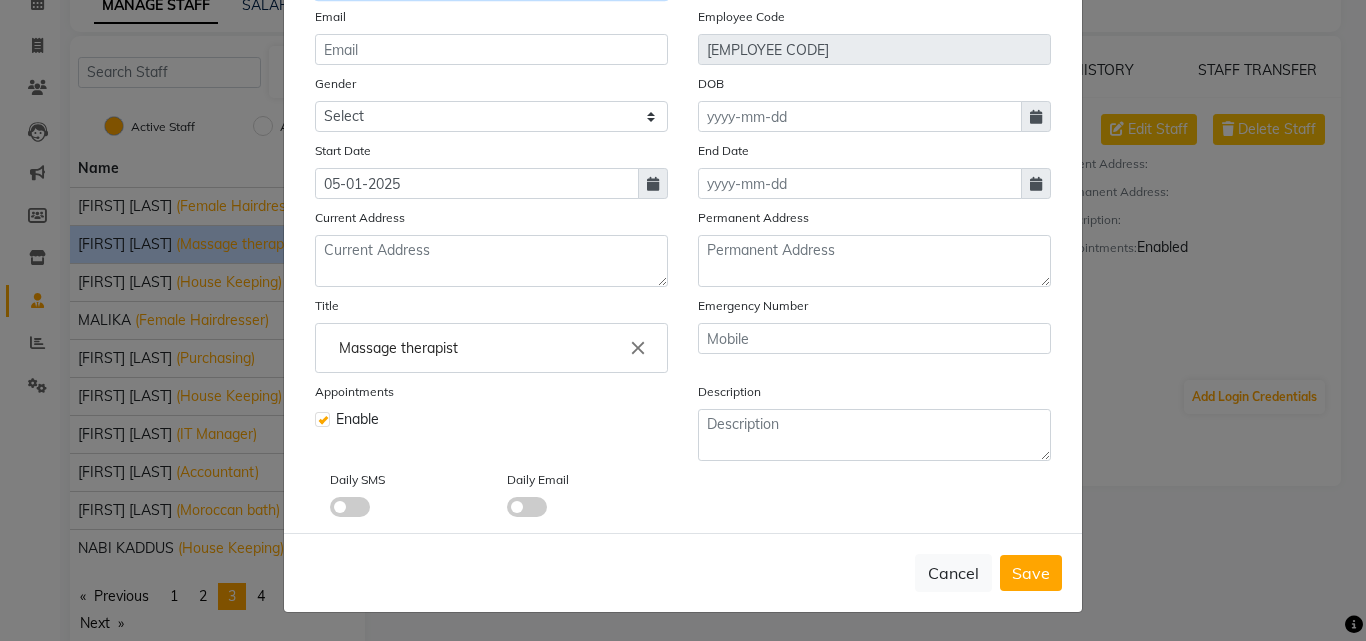 type on "Delfi" 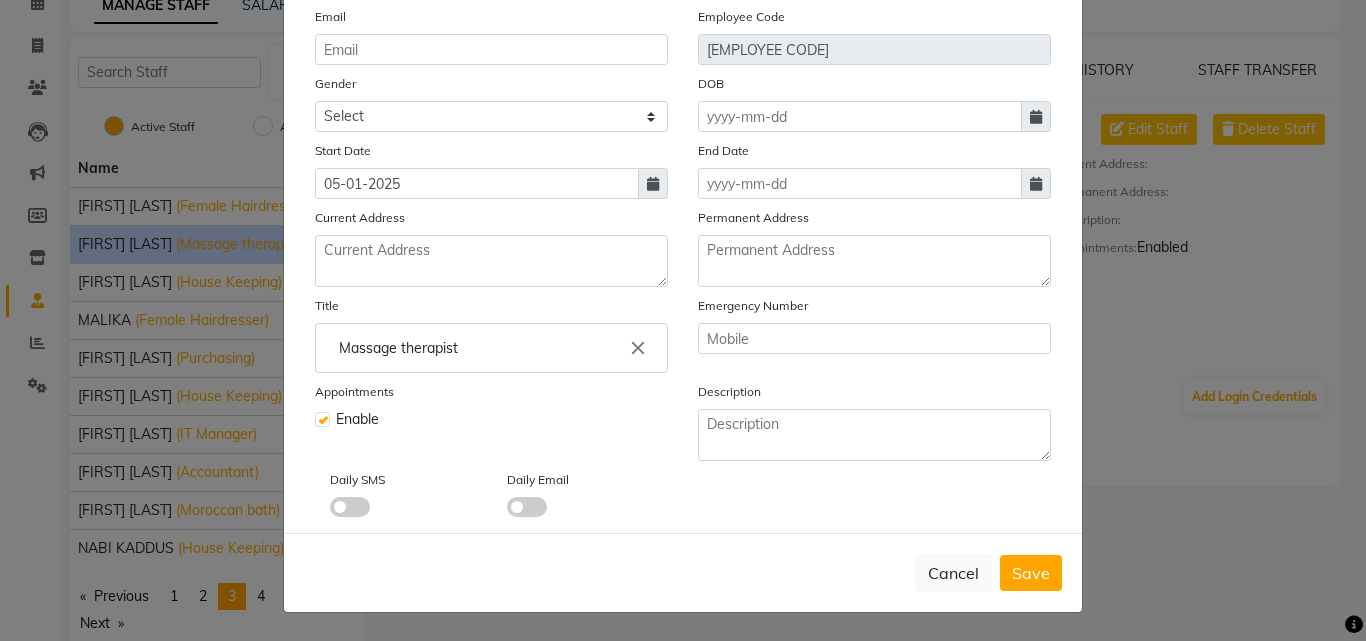 click 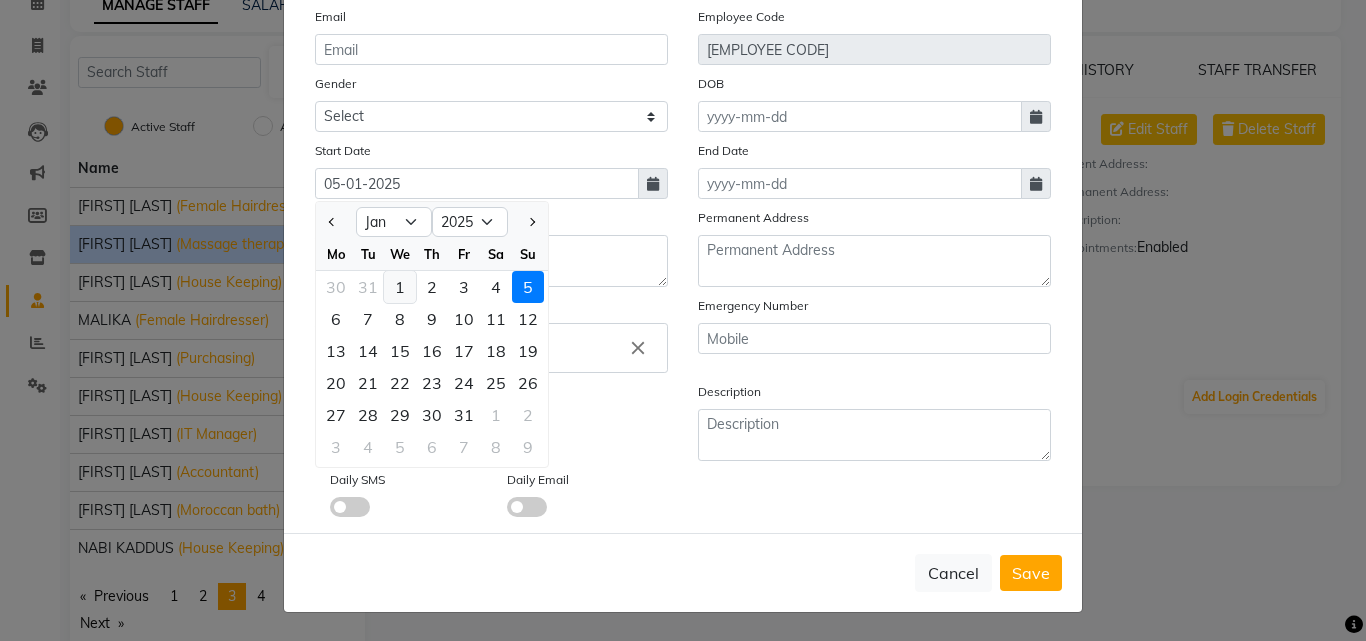 click on "1" 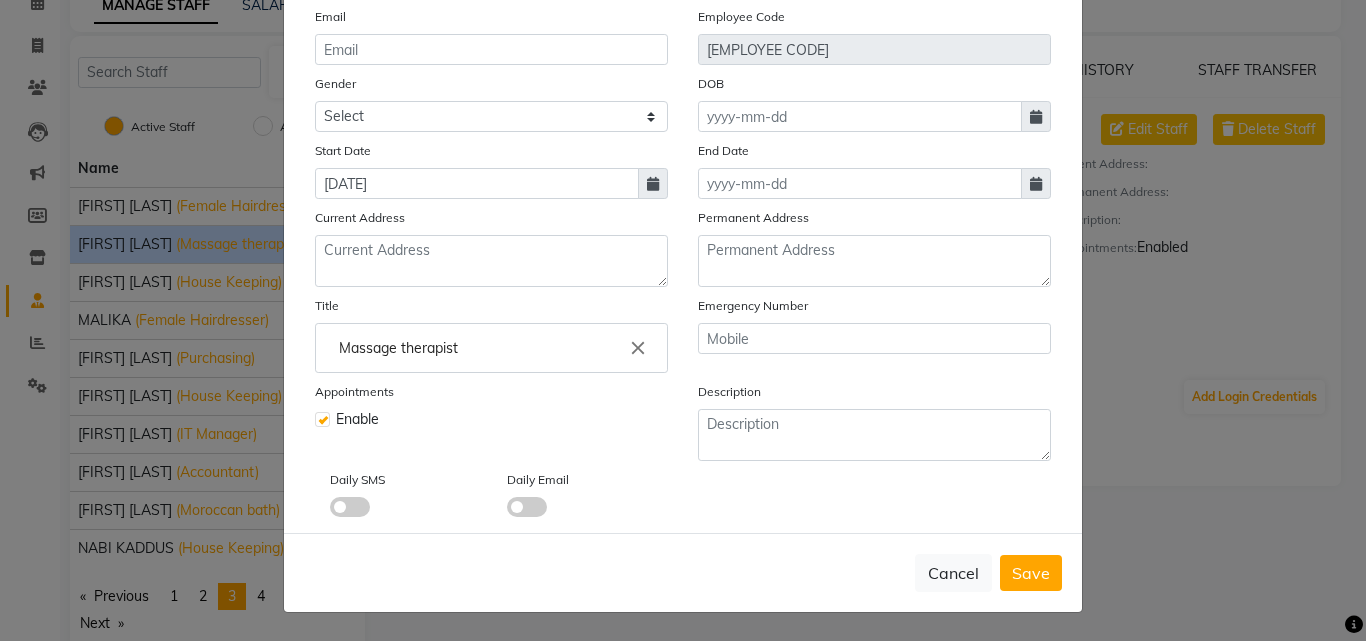 click 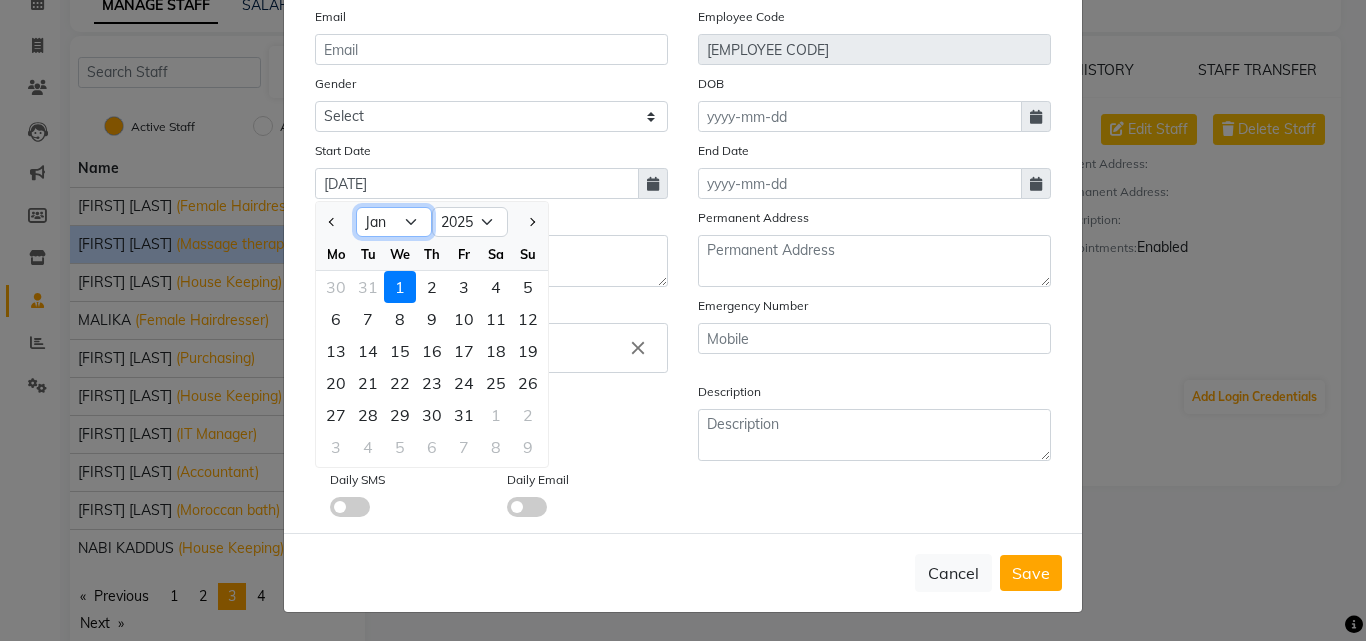 click on "Jan Feb Mar Apr May Jun Jul Aug Sep Oct Nov Dec" 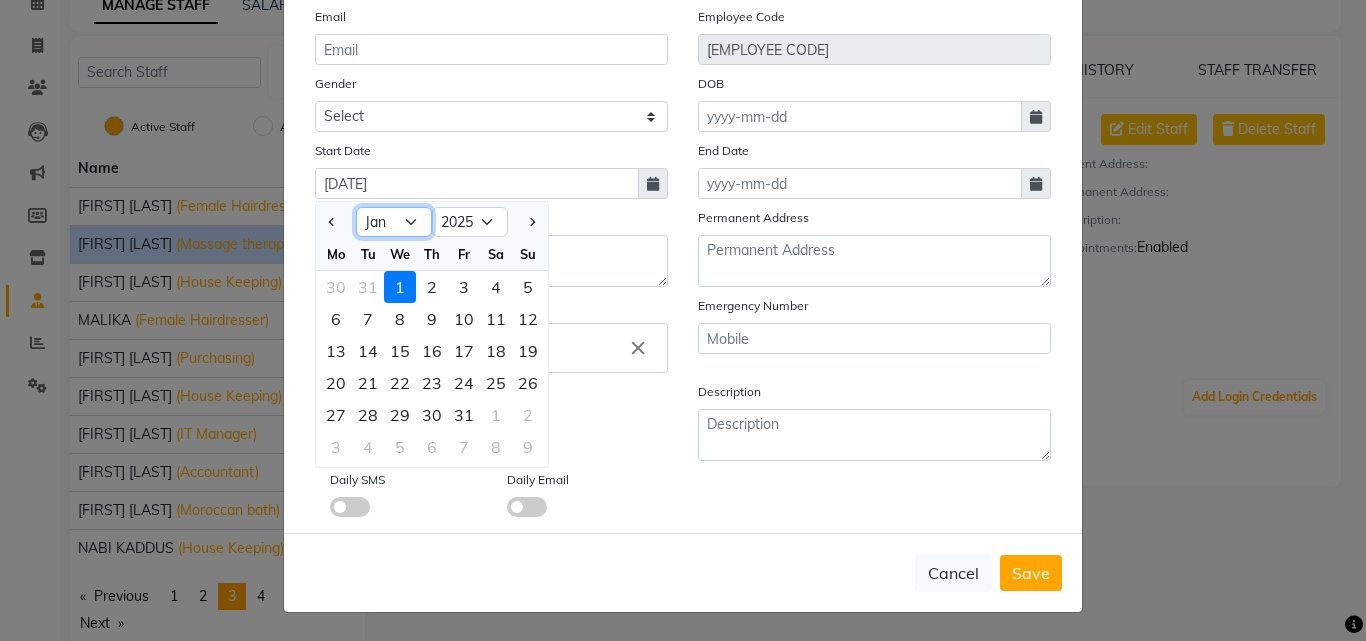 select on "7" 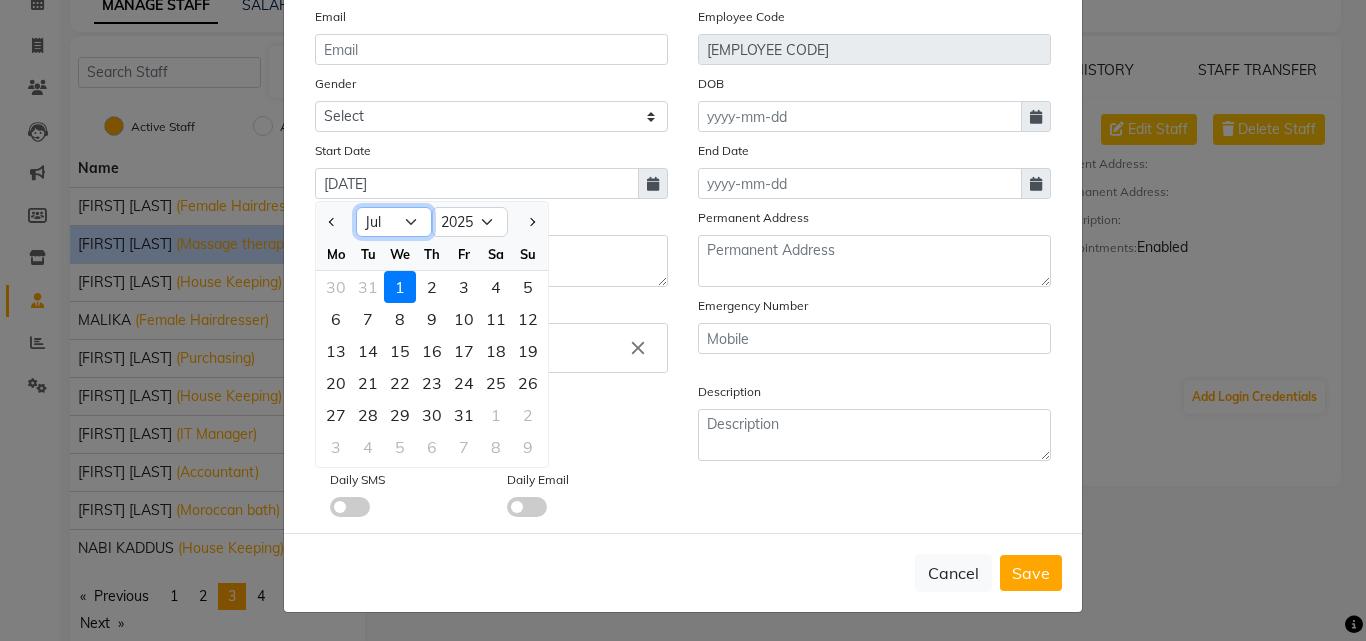 click on "Jan Feb Mar Apr May Jun Jul Aug Sep Oct Nov Dec" 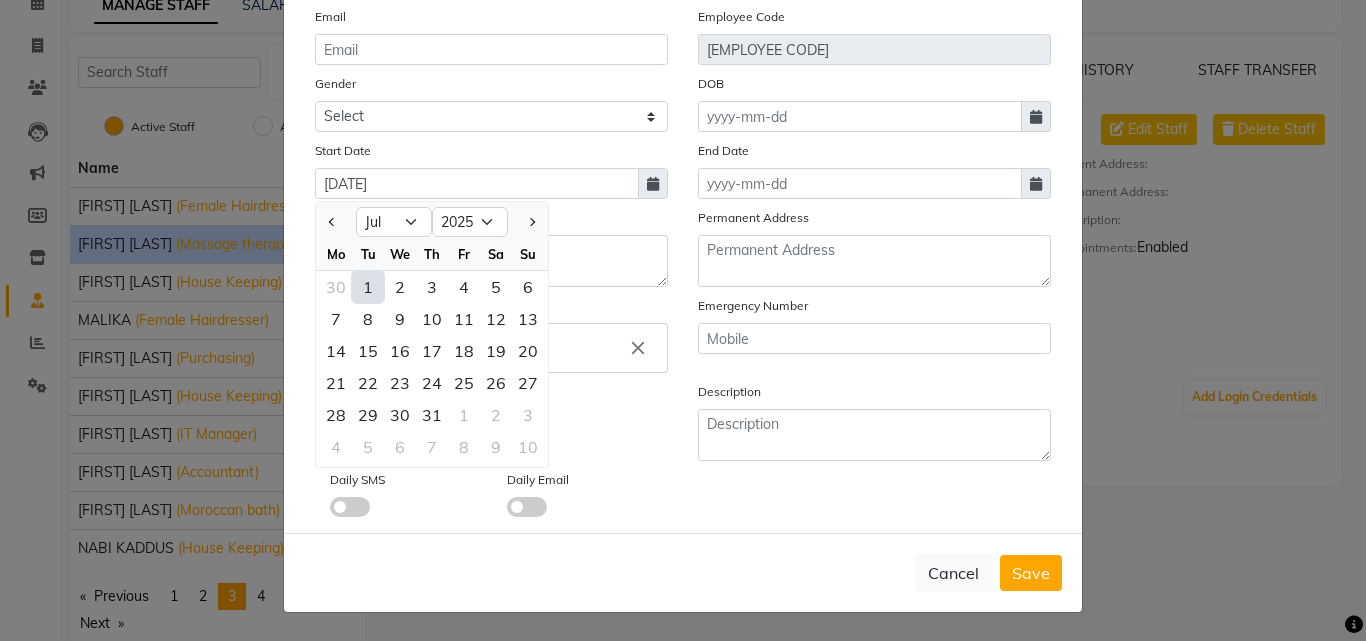 click on "1" 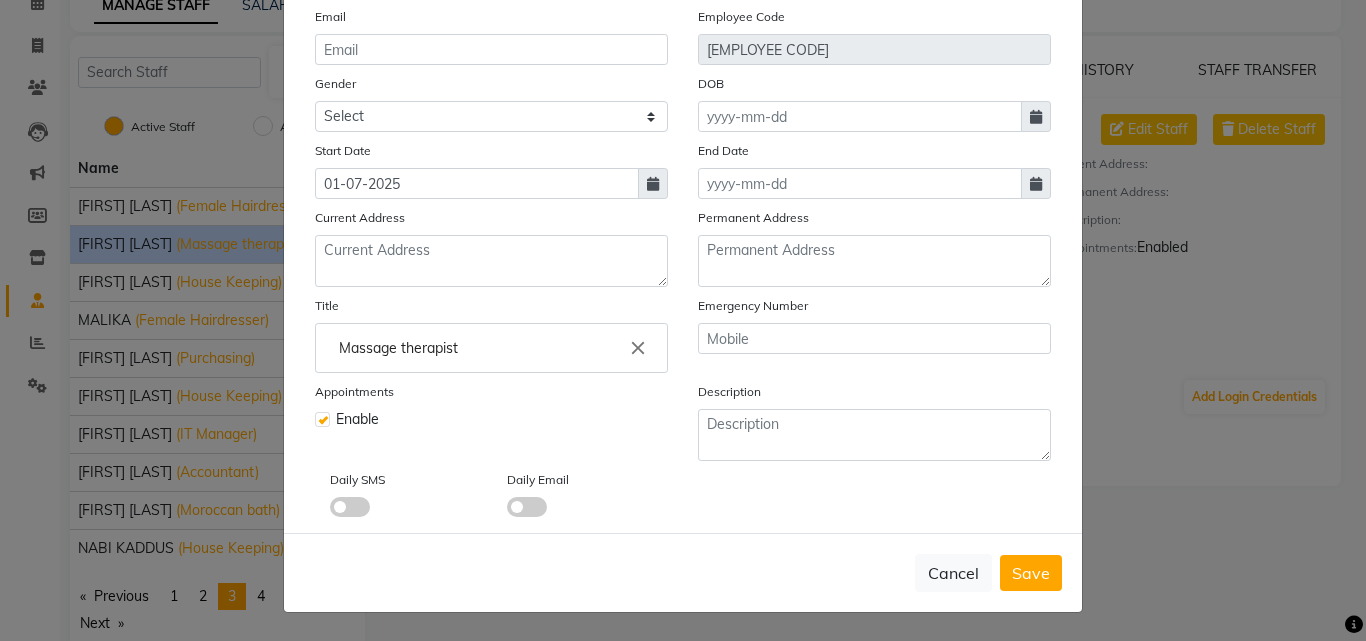 click on "Daily Email" 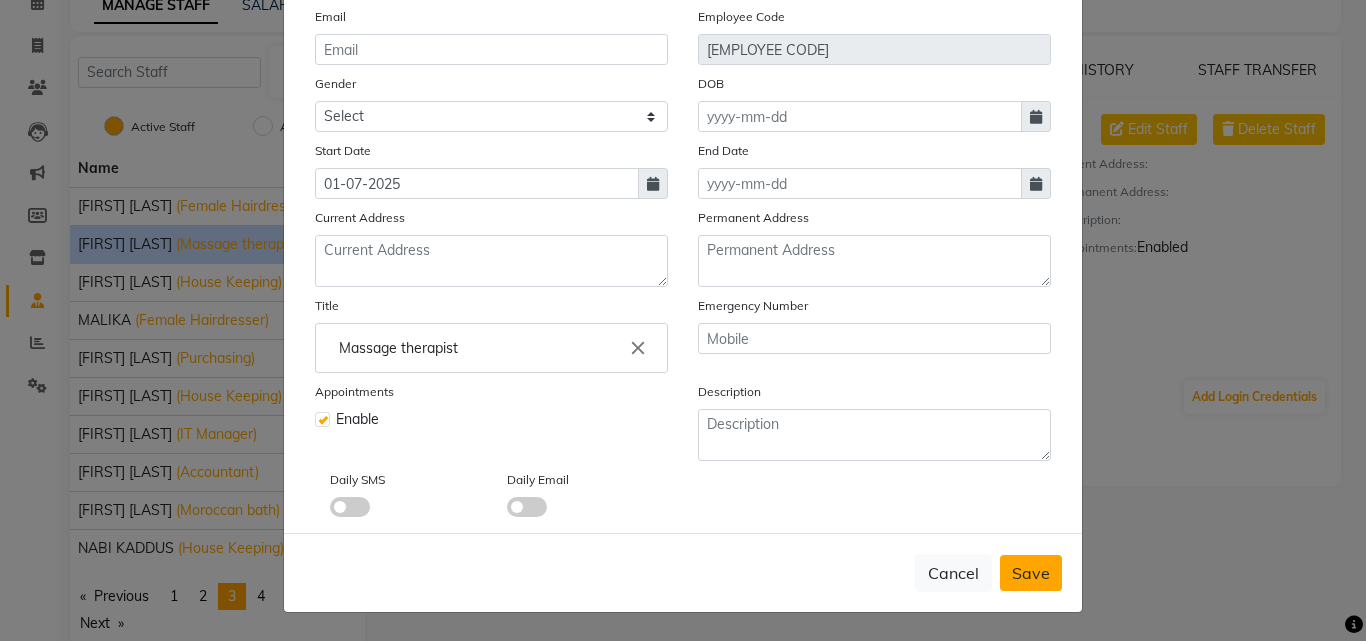 click on "Save" at bounding box center [1031, 573] 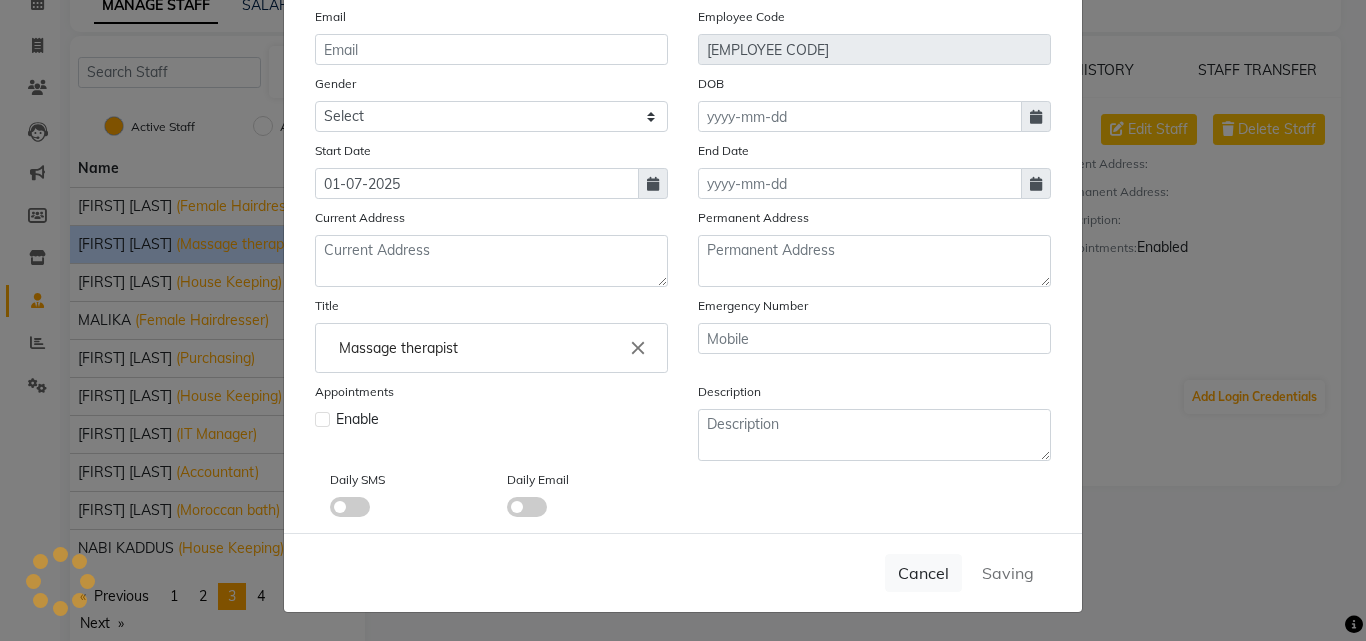 type 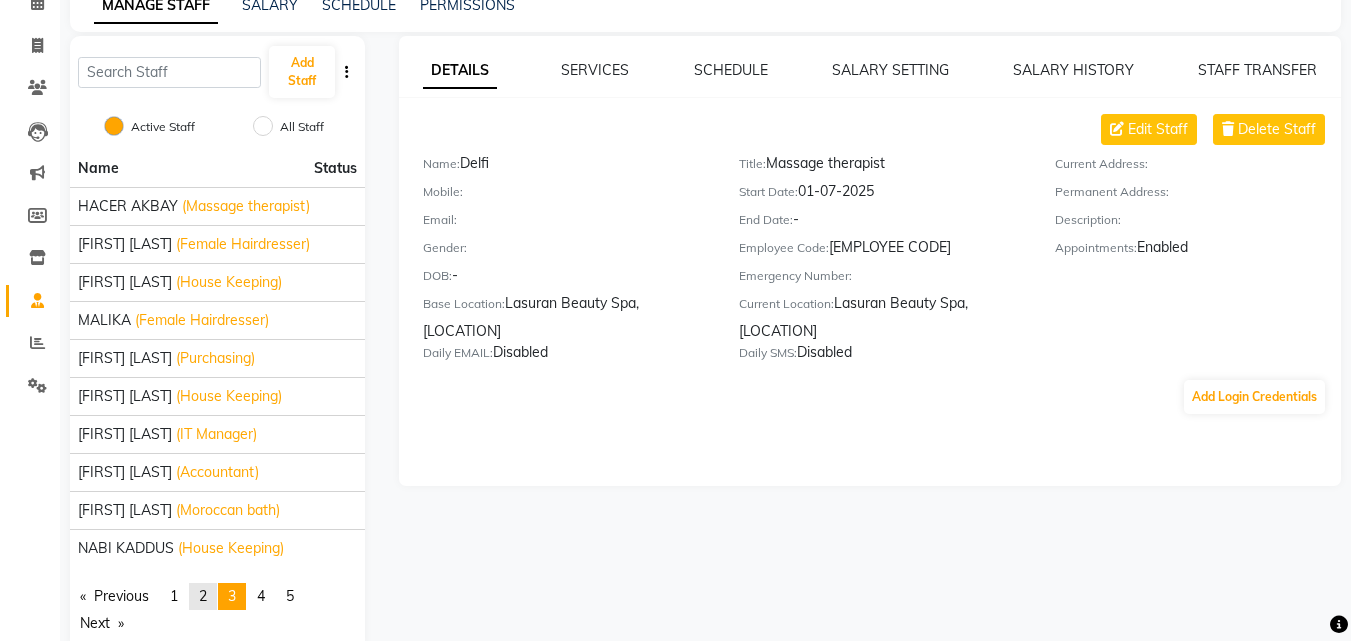 click on "2" at bounding box center (203, 596) 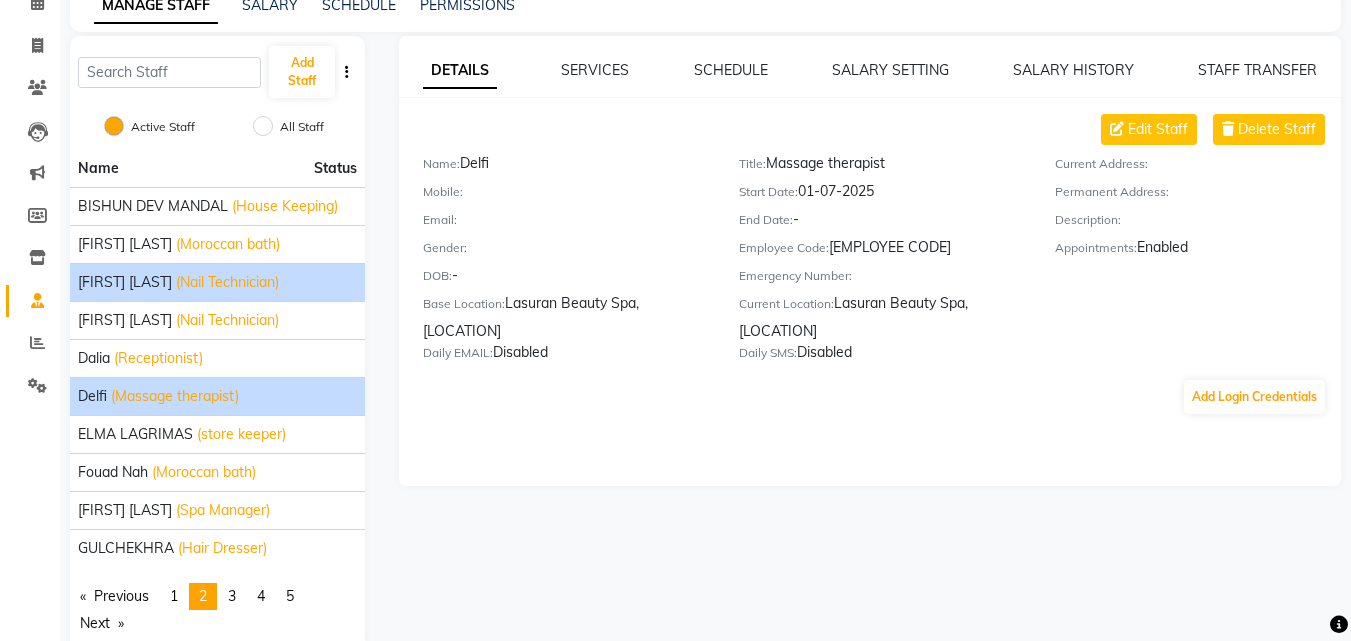 click on "(Nail Technician)" 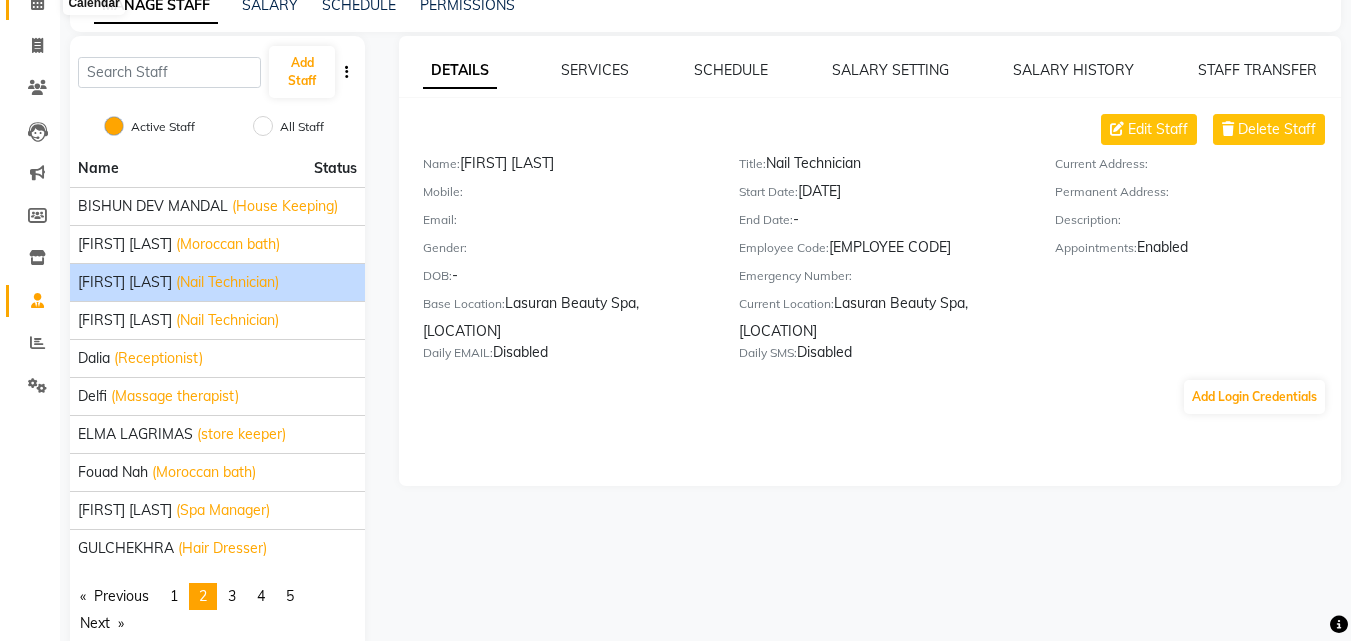 click 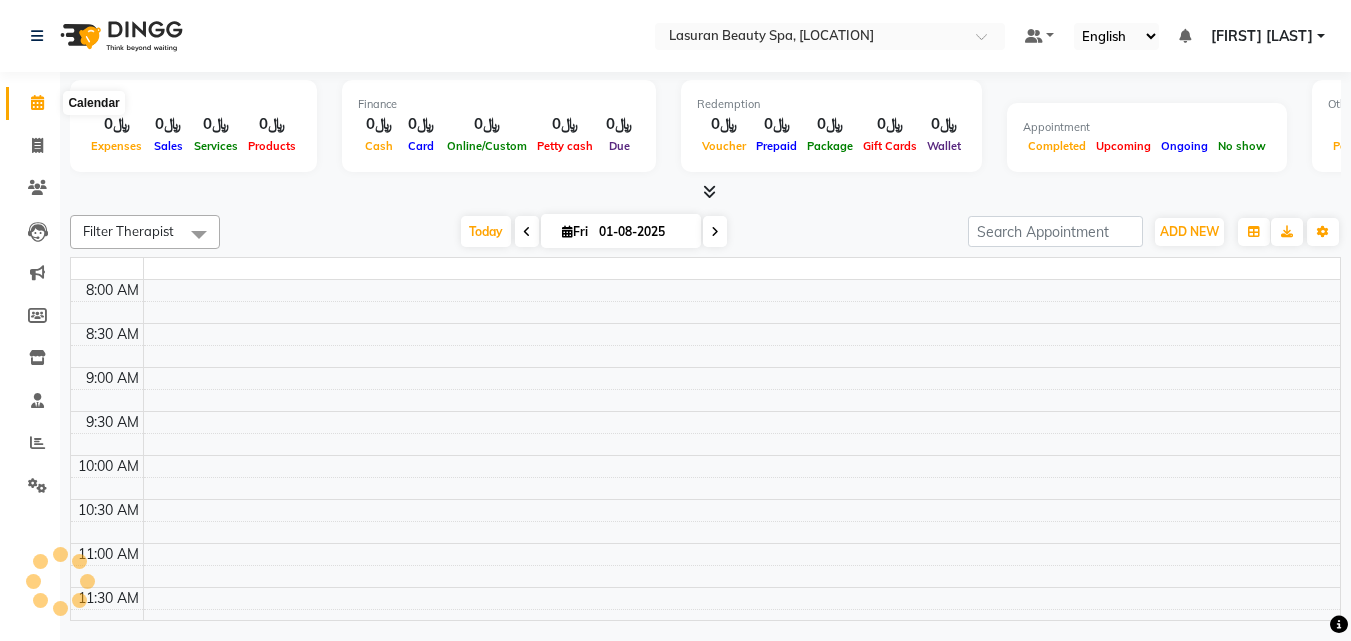 click 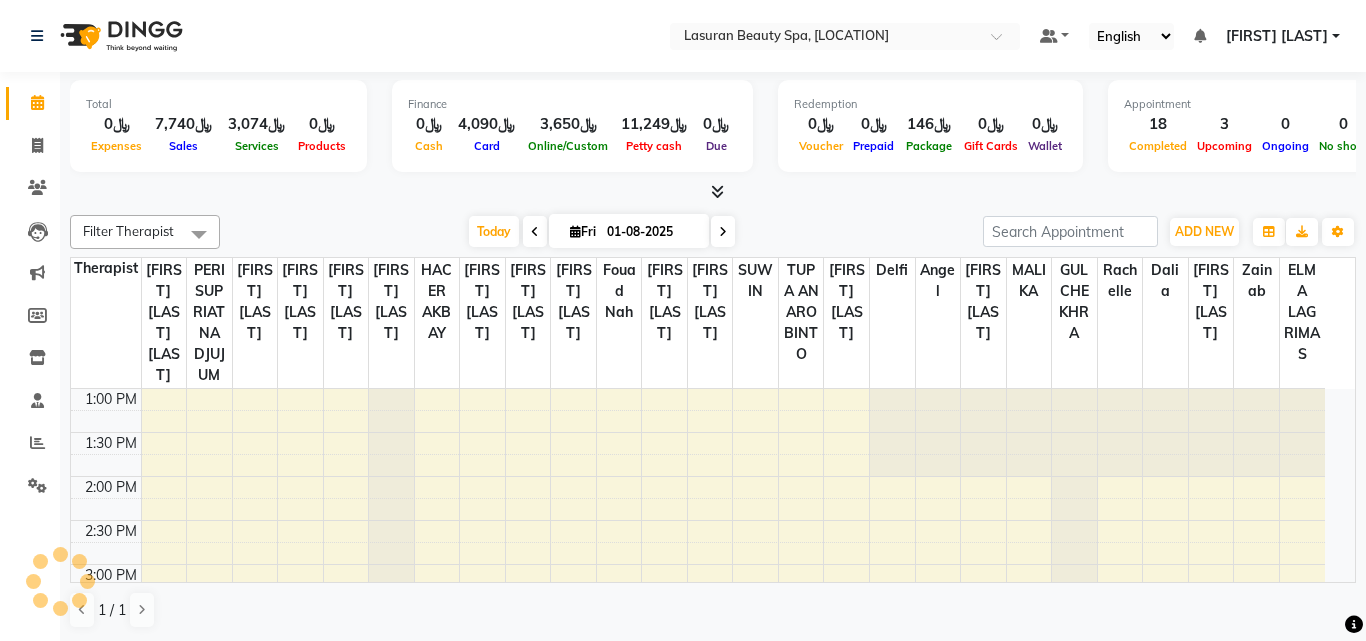 click on "[FIRST] [LAST]" at bounding box center [1277, 36] 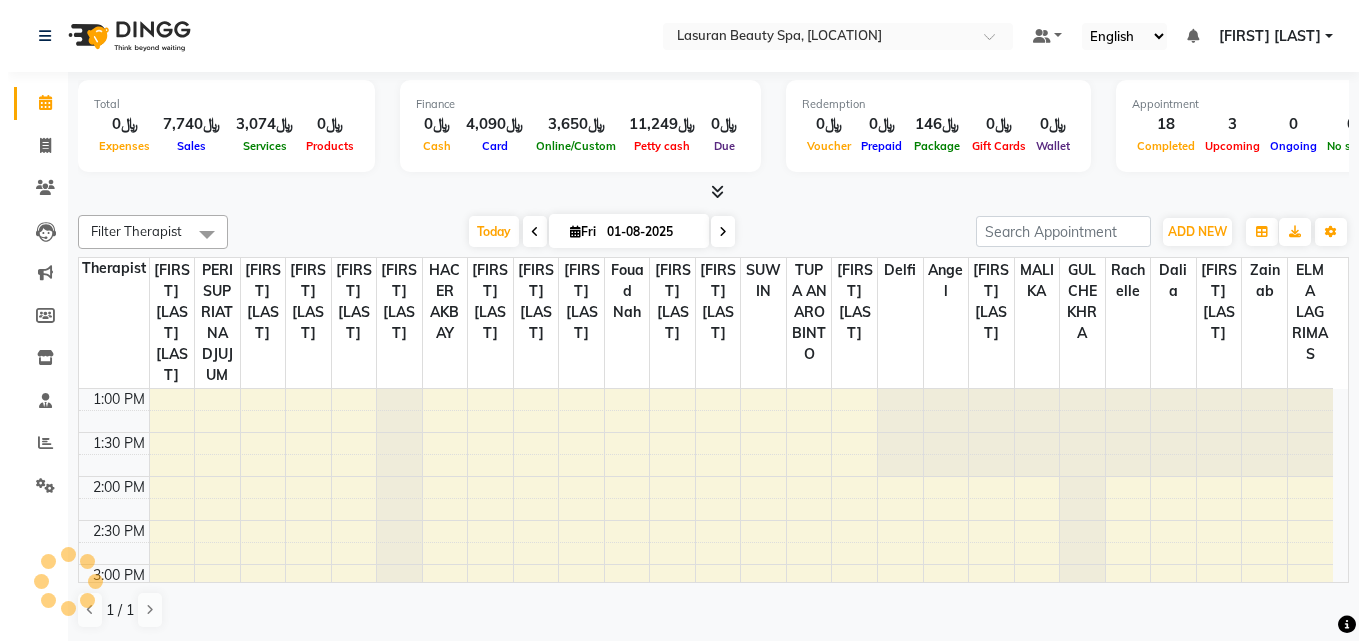 scroll, scrollTop: 0, scrollLeft: 0, axis: both 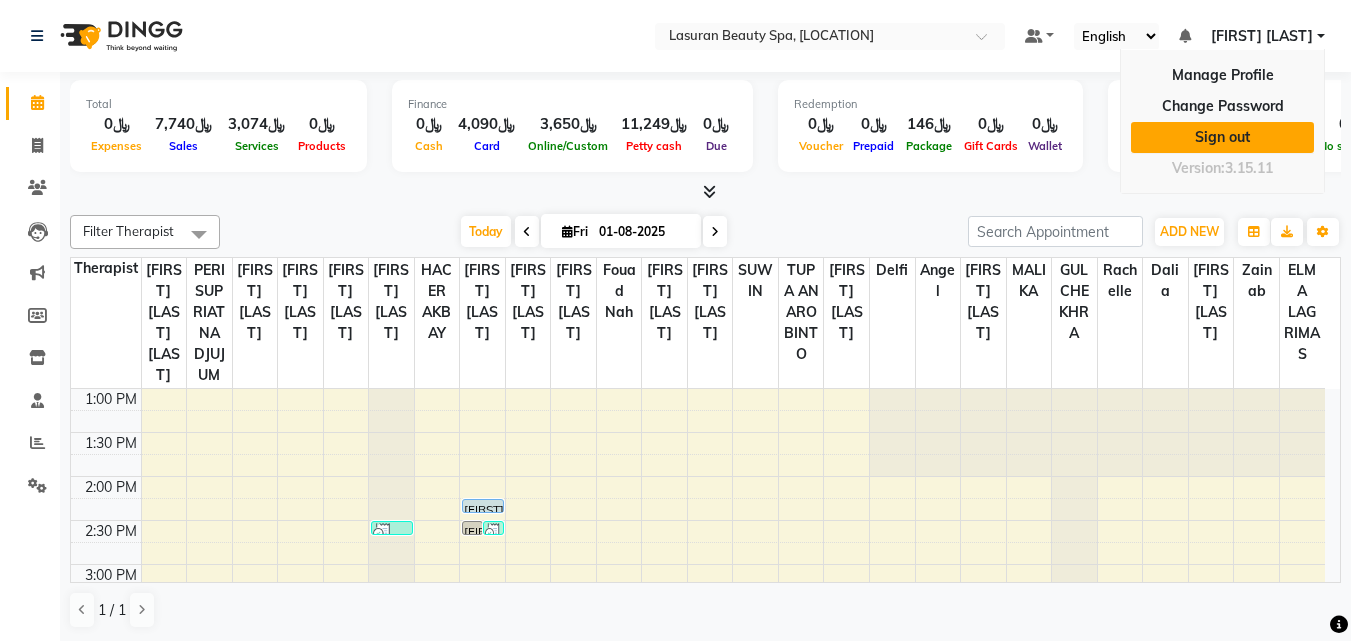 click on "Sign out" at bounding box center [1222, 137] 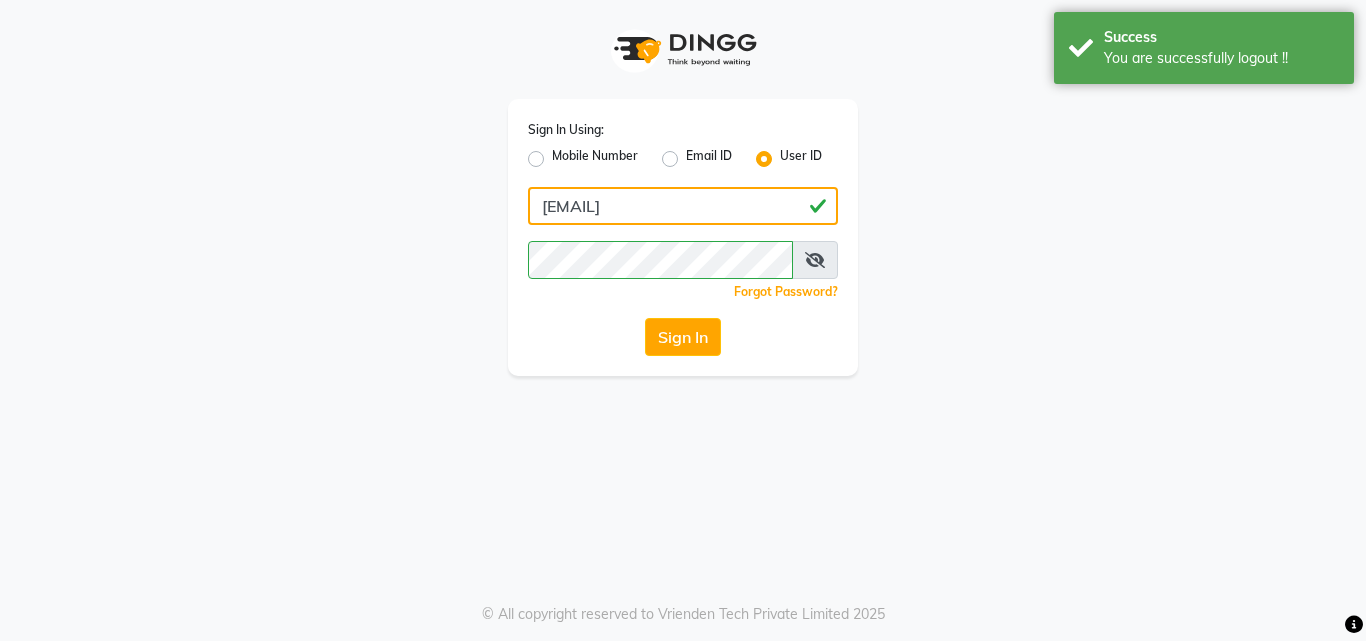 click on "[EMAIL]" 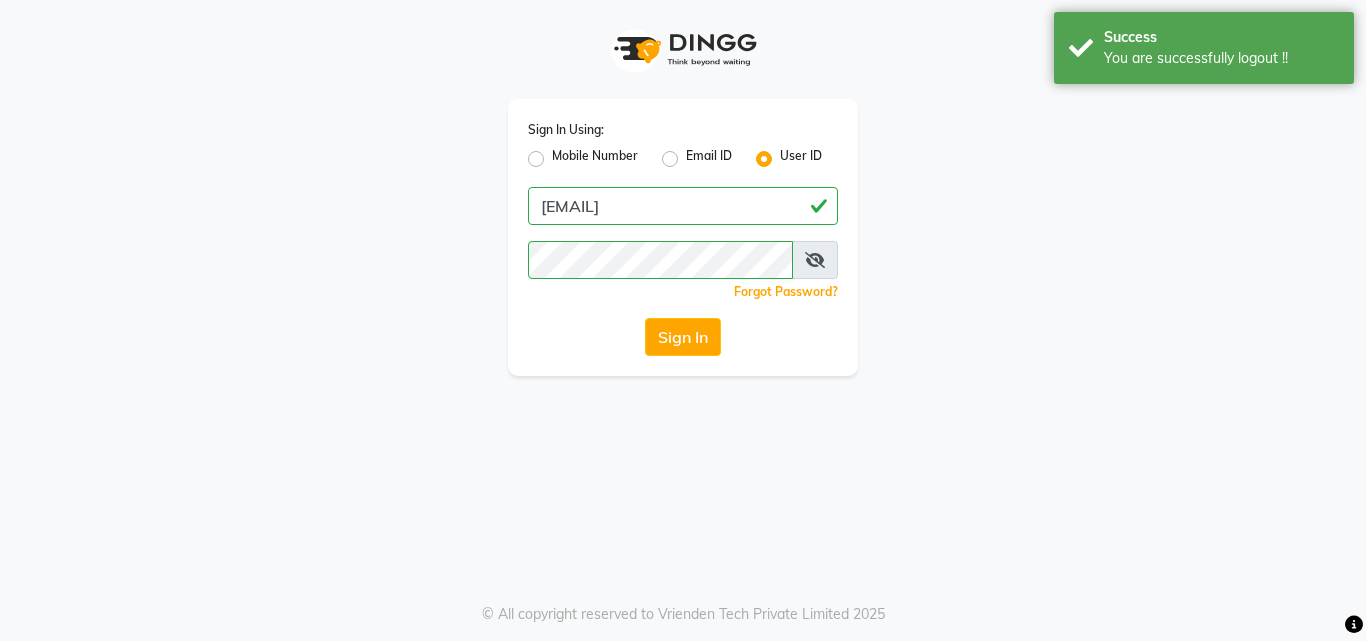 click on "Email ID" 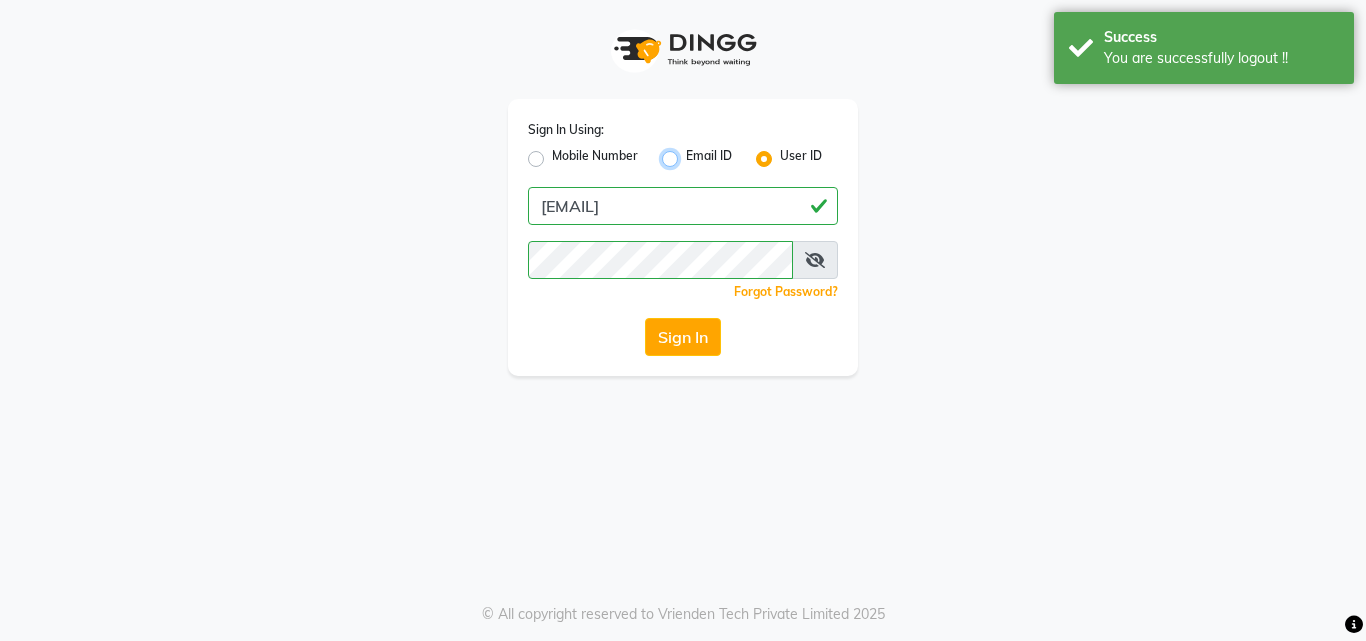 click on "Email ID" at bounding box center [692, 153] 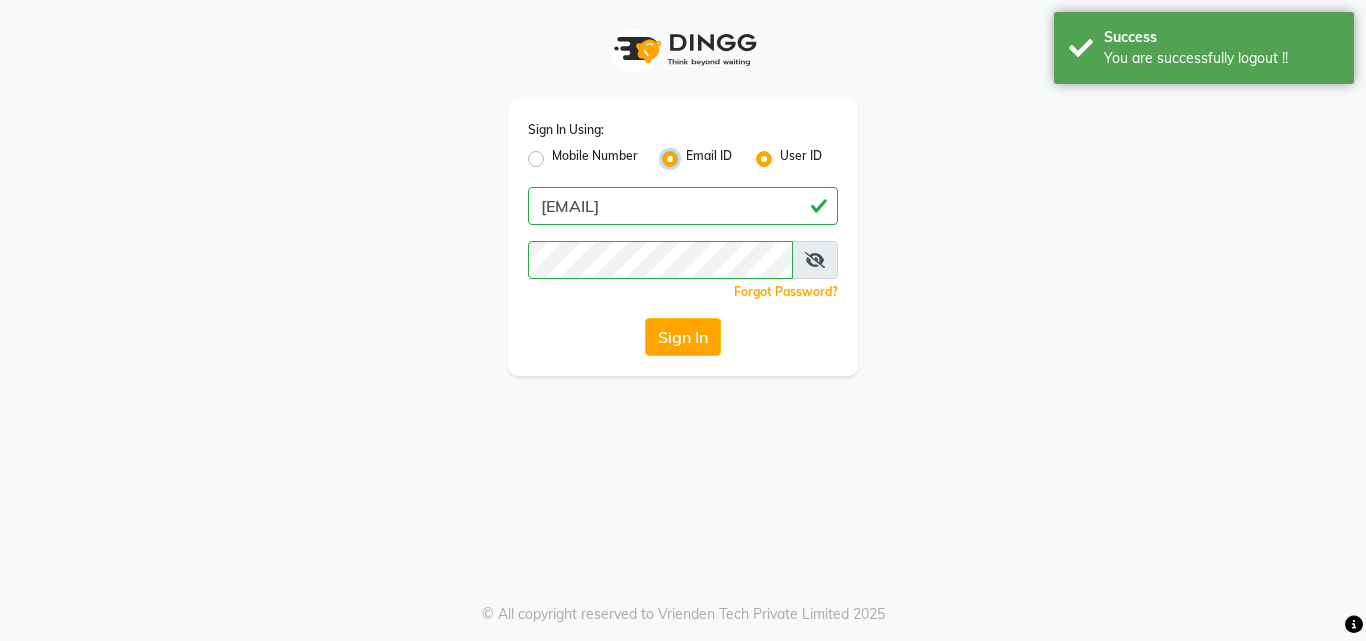 radio on "false" 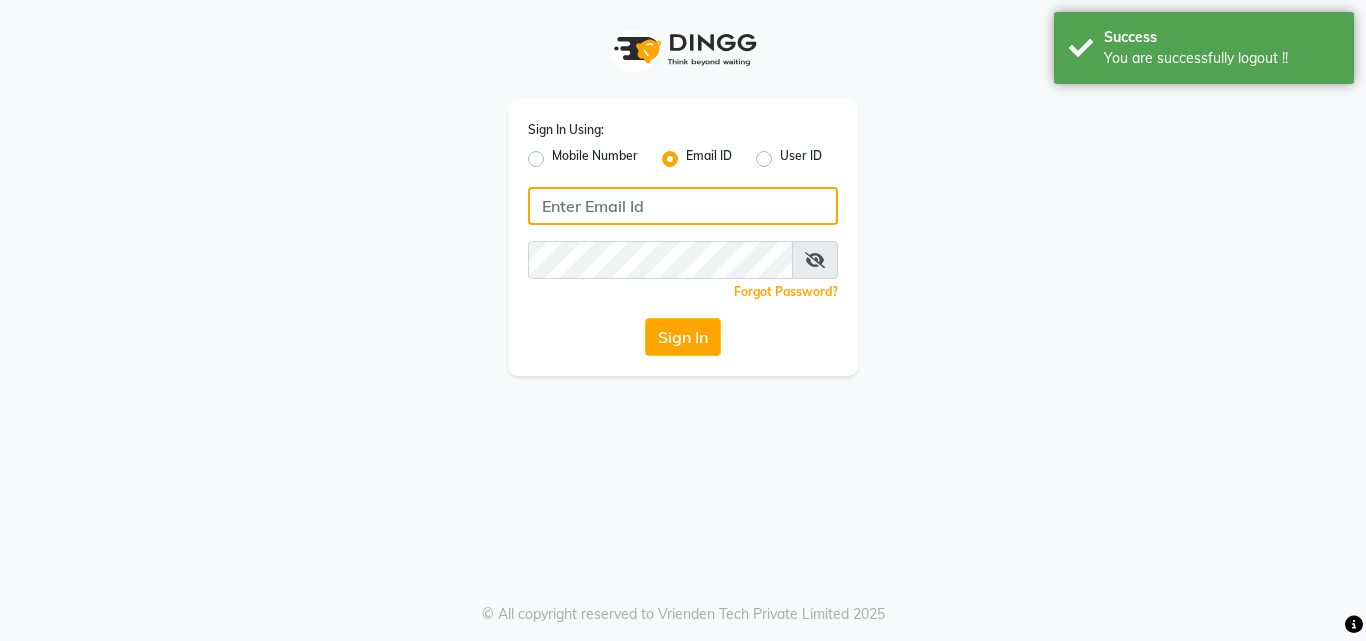 click 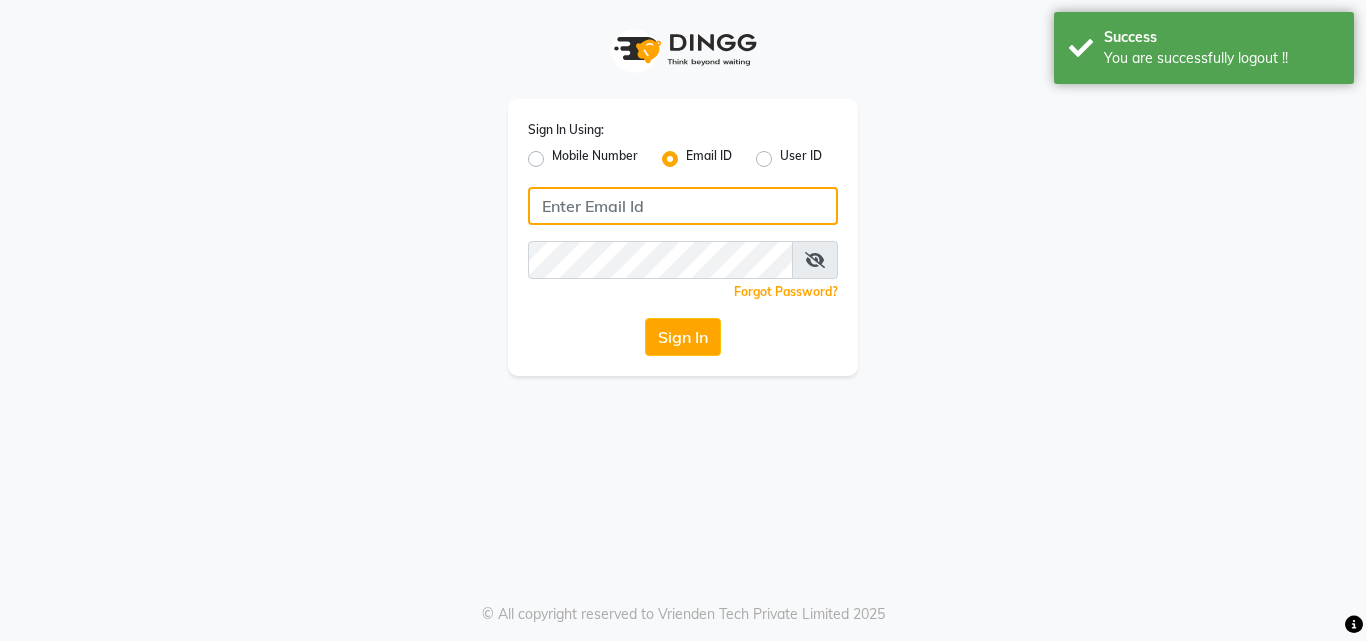 type on "[EMAIL]" 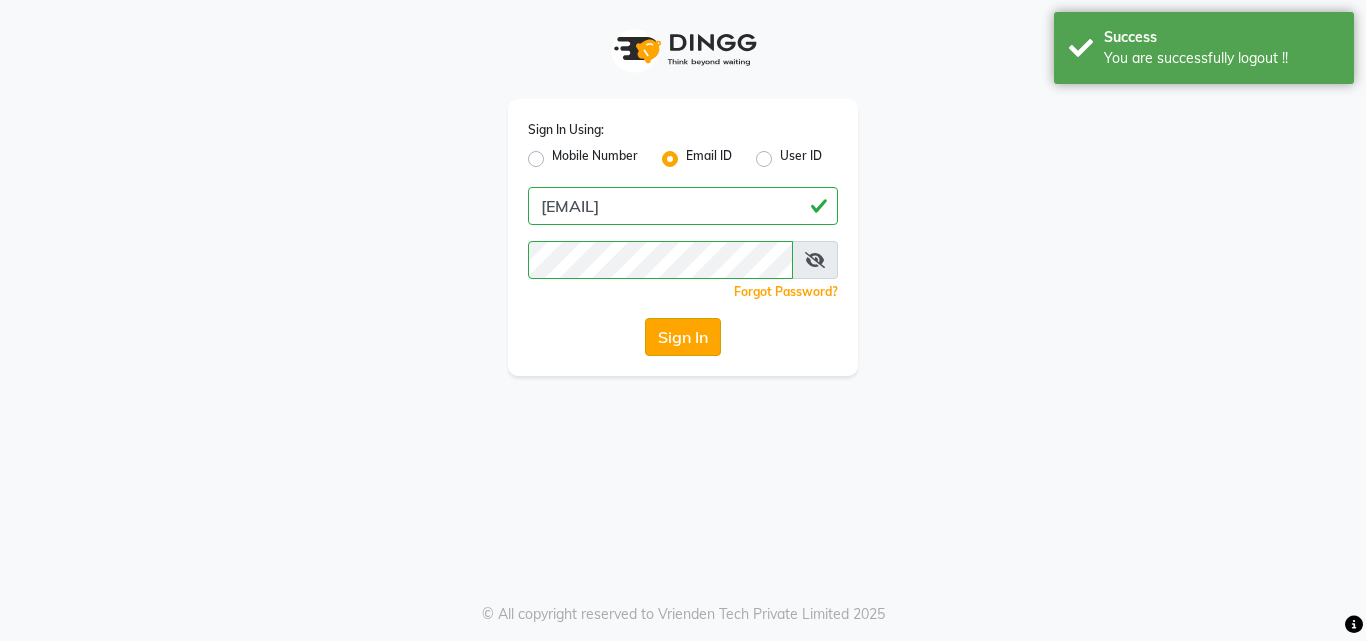 click on "Sign In" 